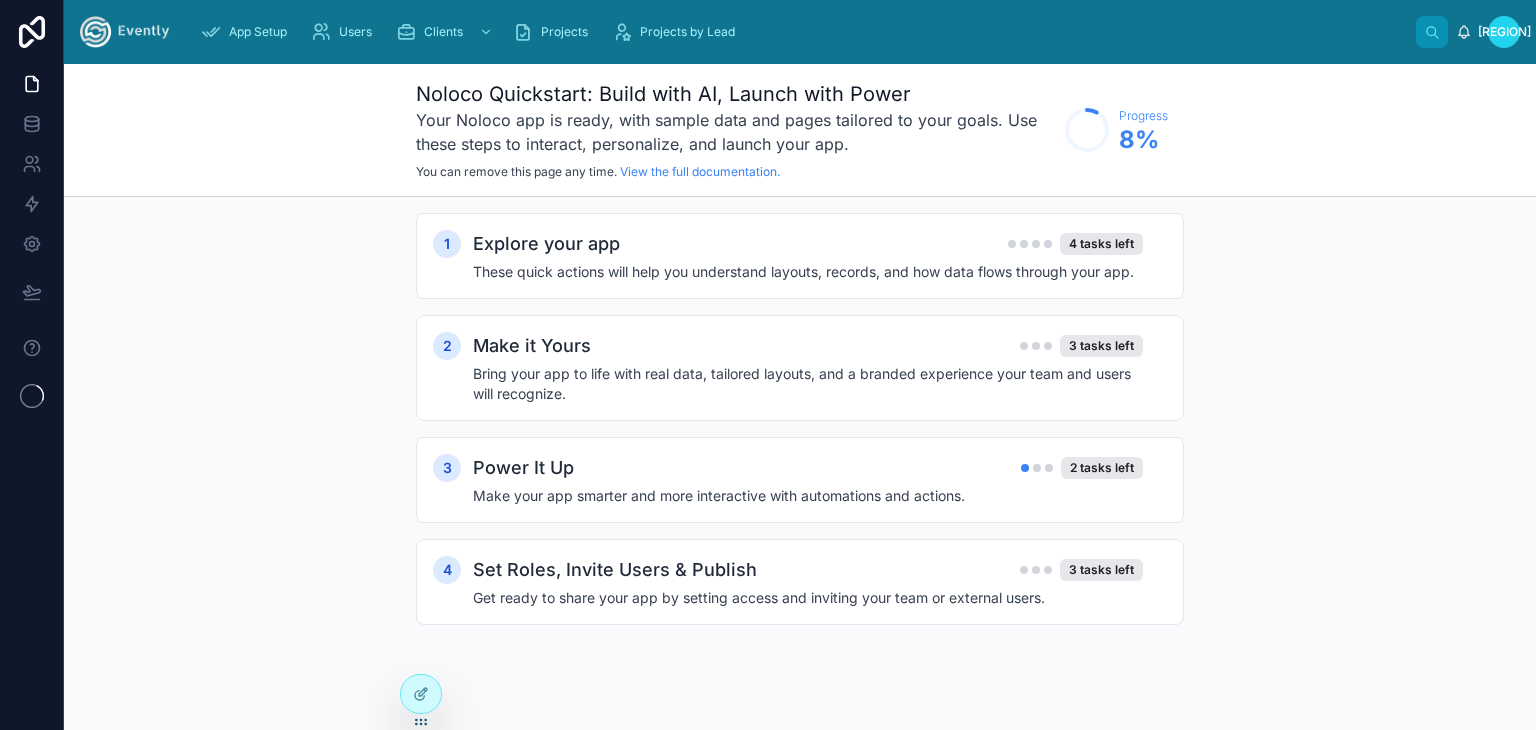 scroll, scrollTop: 0, scrollLeft: 0, axis: both 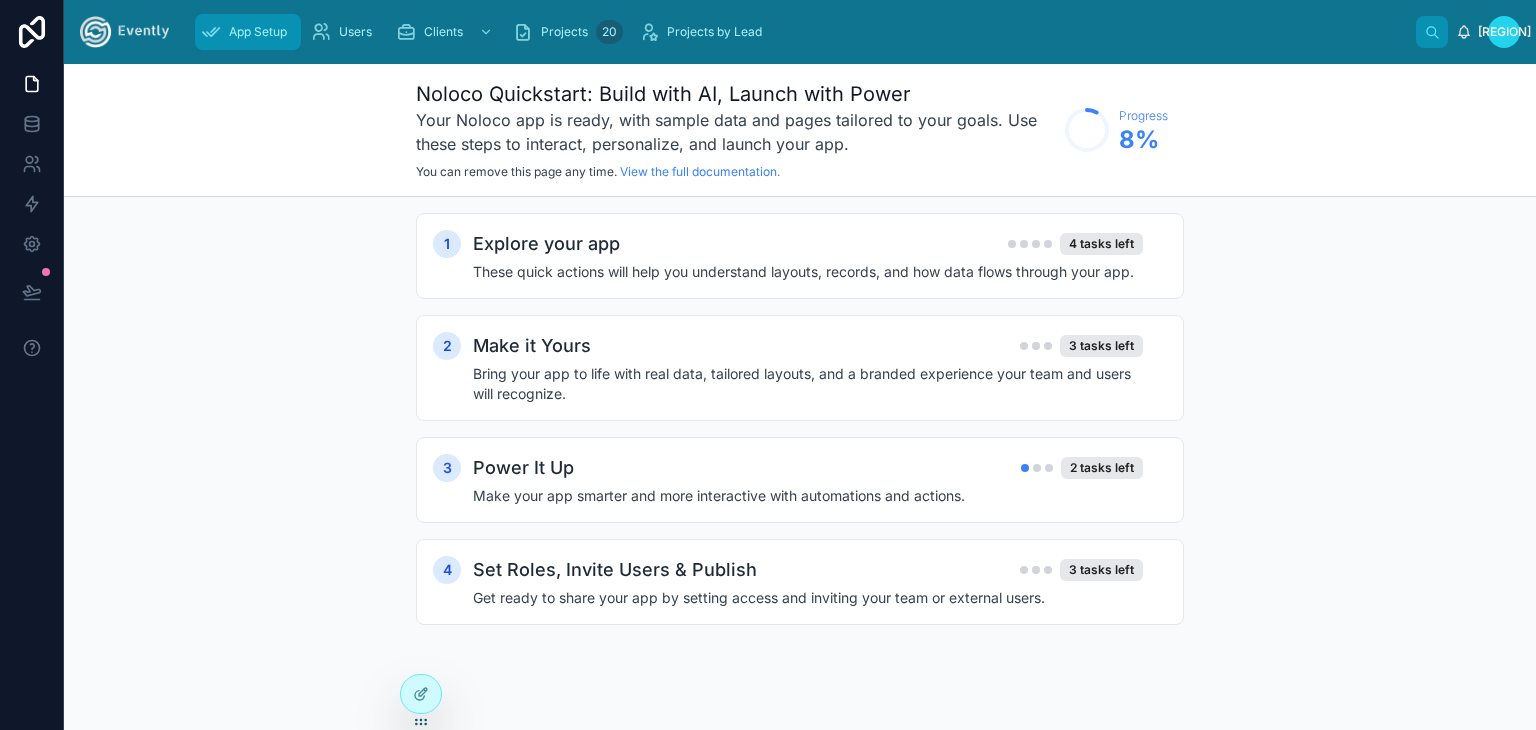 click on "App Setup" at bounding box center (258, 32) 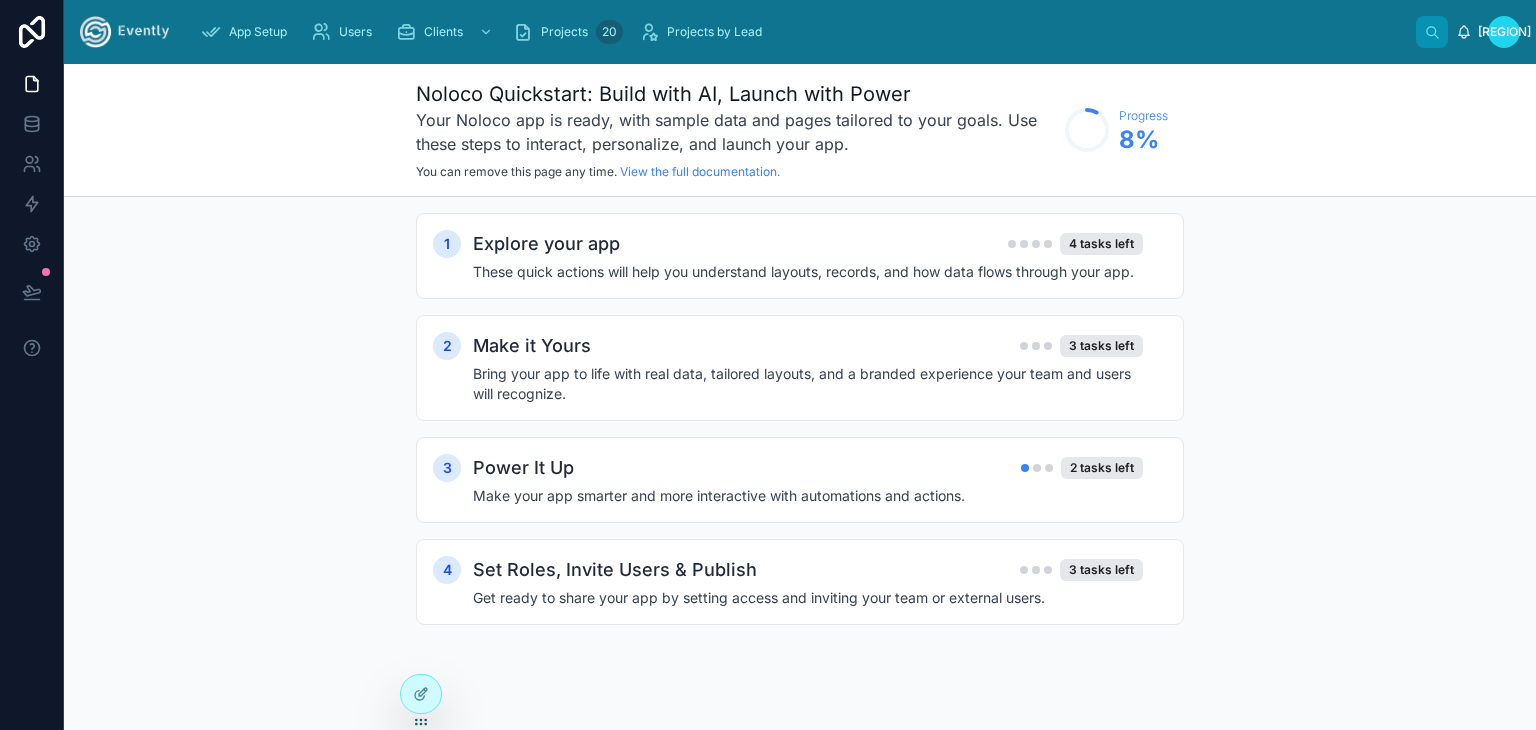click on "App Setup Users Clients Projects 20 Projects by Lead IE [NAME] [LAST]" at bounding box center (800, 32) 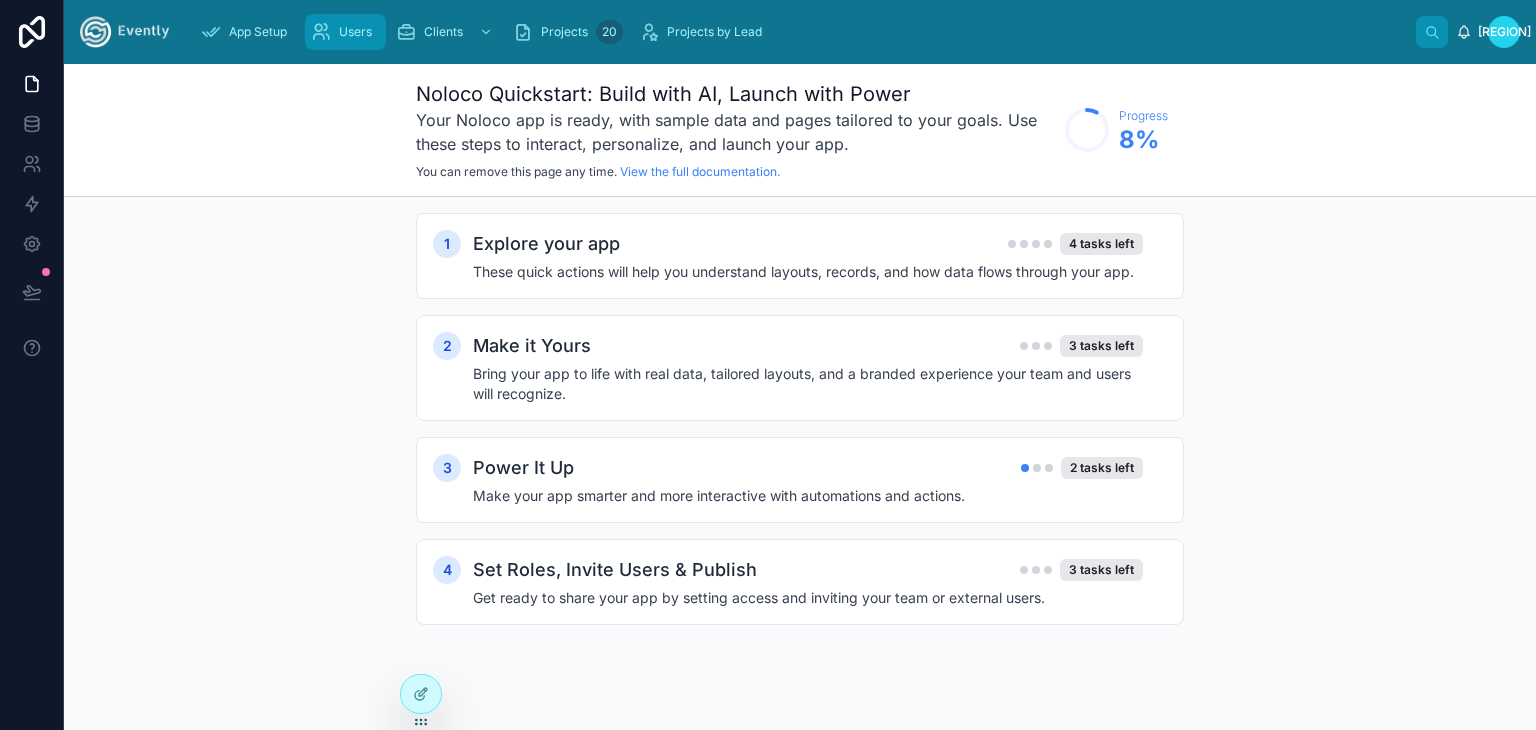 click on "Users" at bounding box center [355, 32] 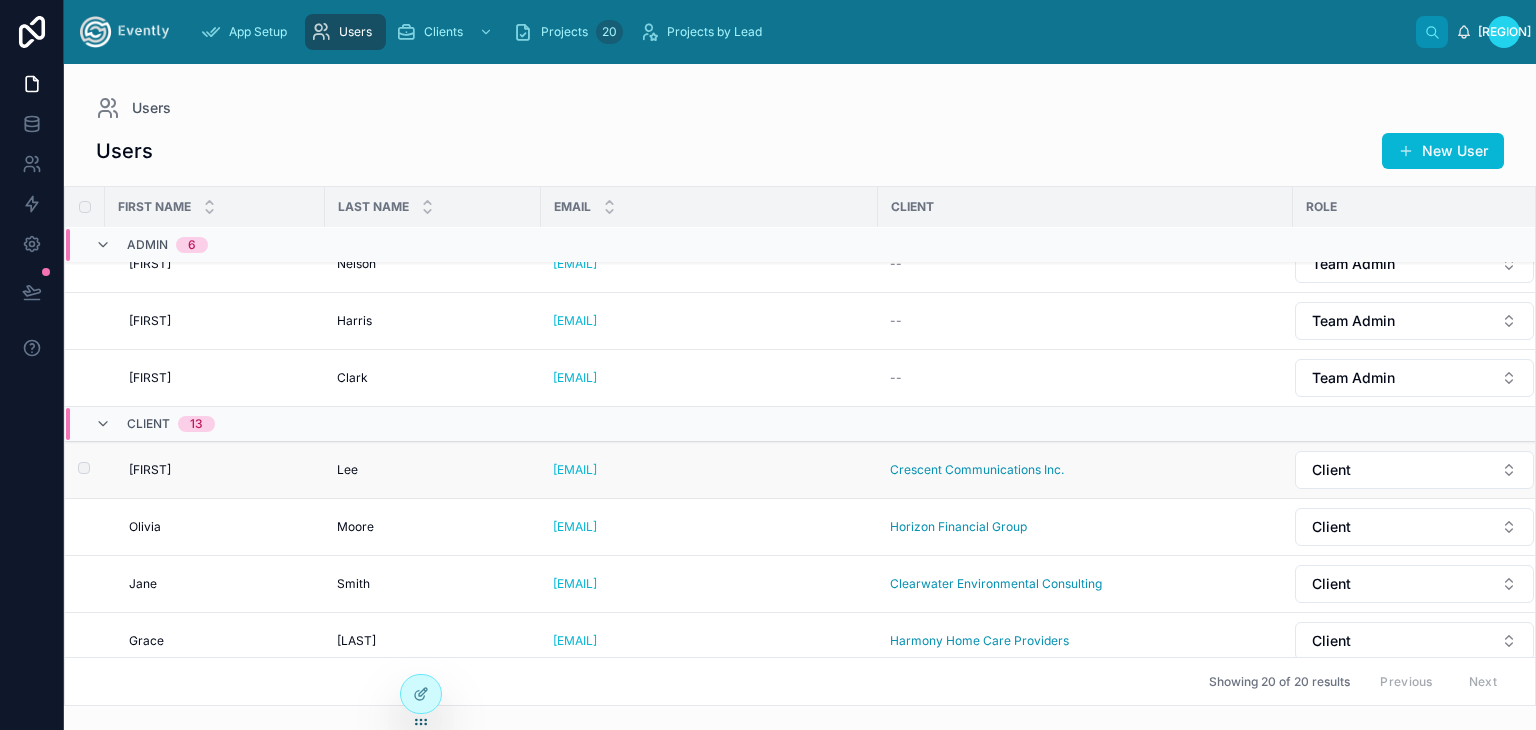 scroll, scrollTop: 400, scrollLeft: 0, axis: vertical 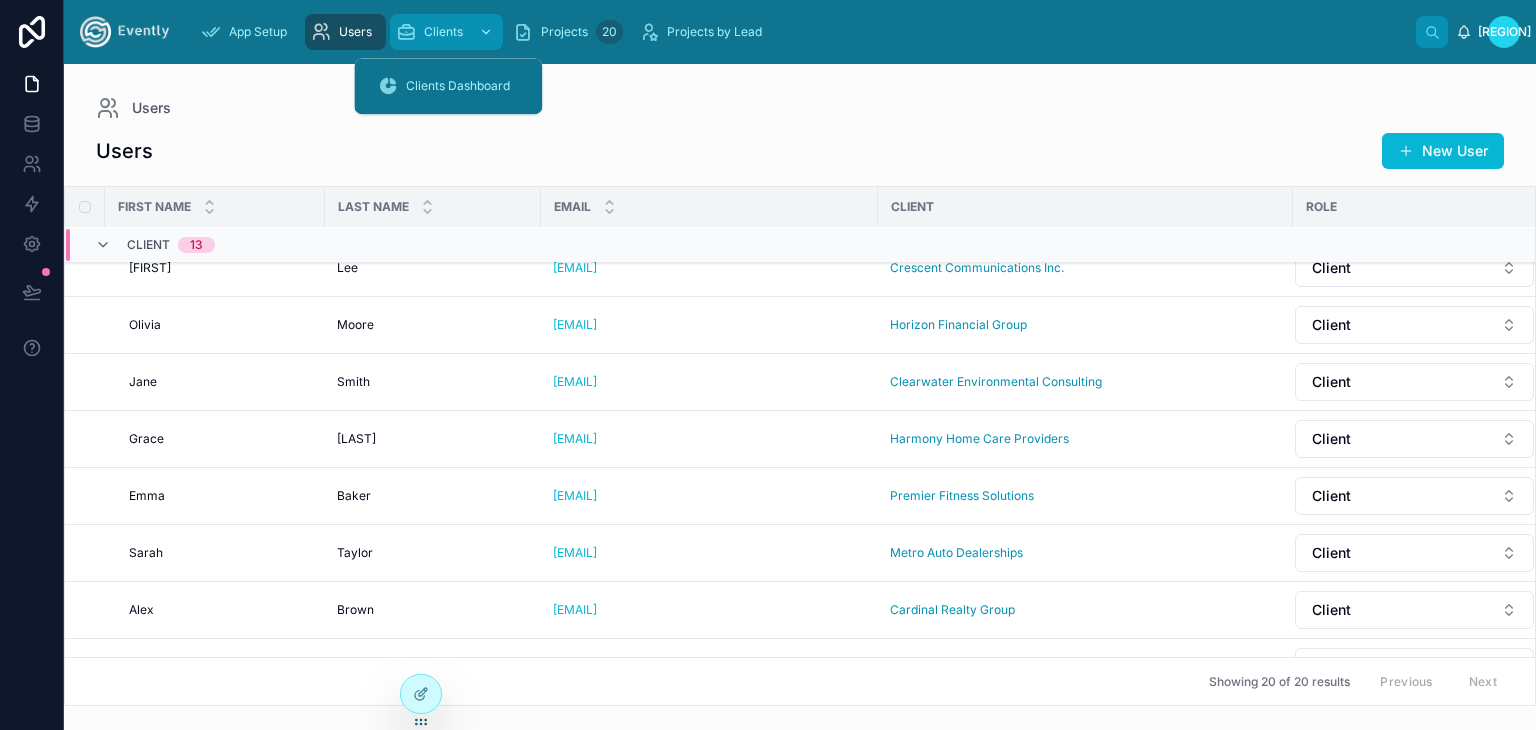 click on "Clients" at bounding box center [443, 32] 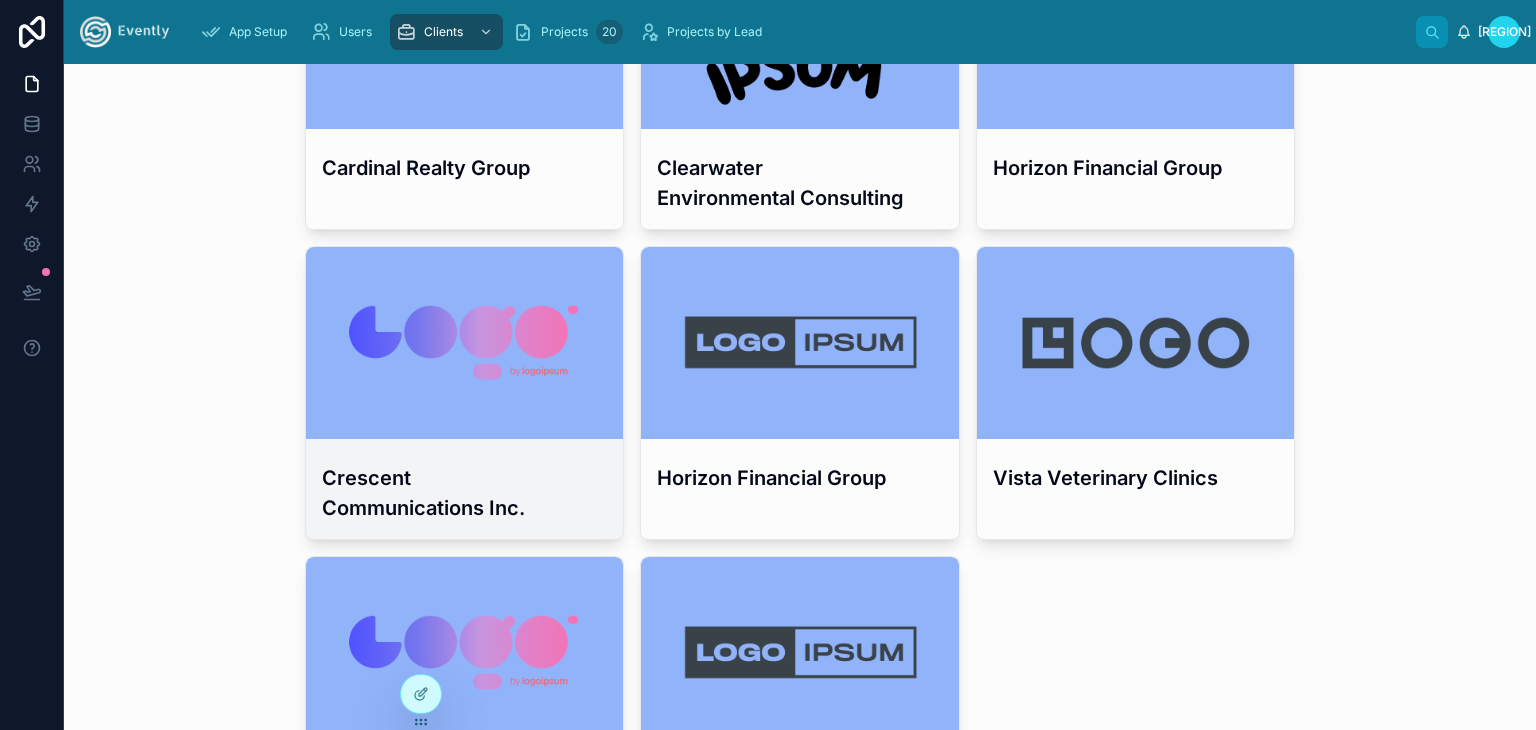 scroll, scrollTop: 0, scrollLeft: 0, axis: both 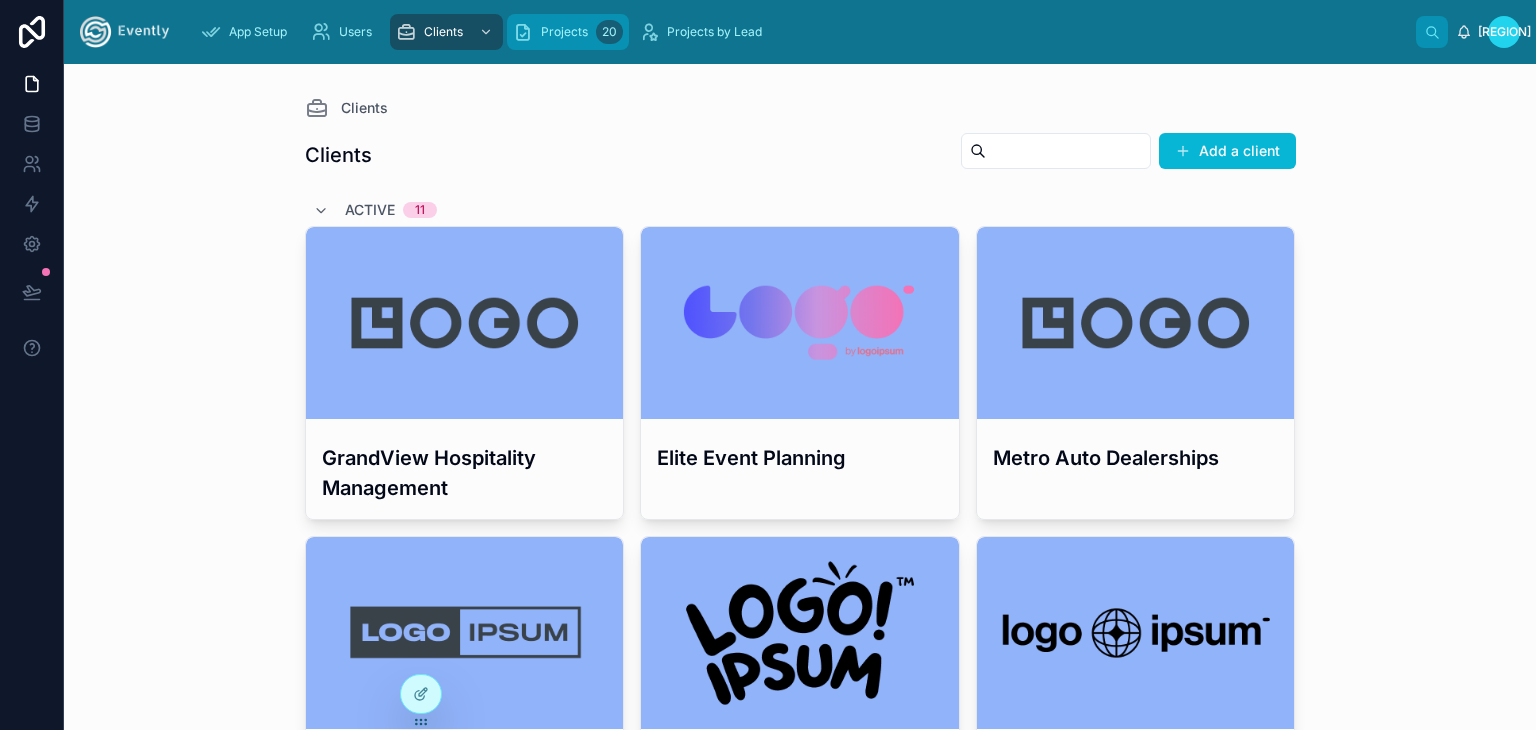 click on "Projects" at bounding box center (564, 32) 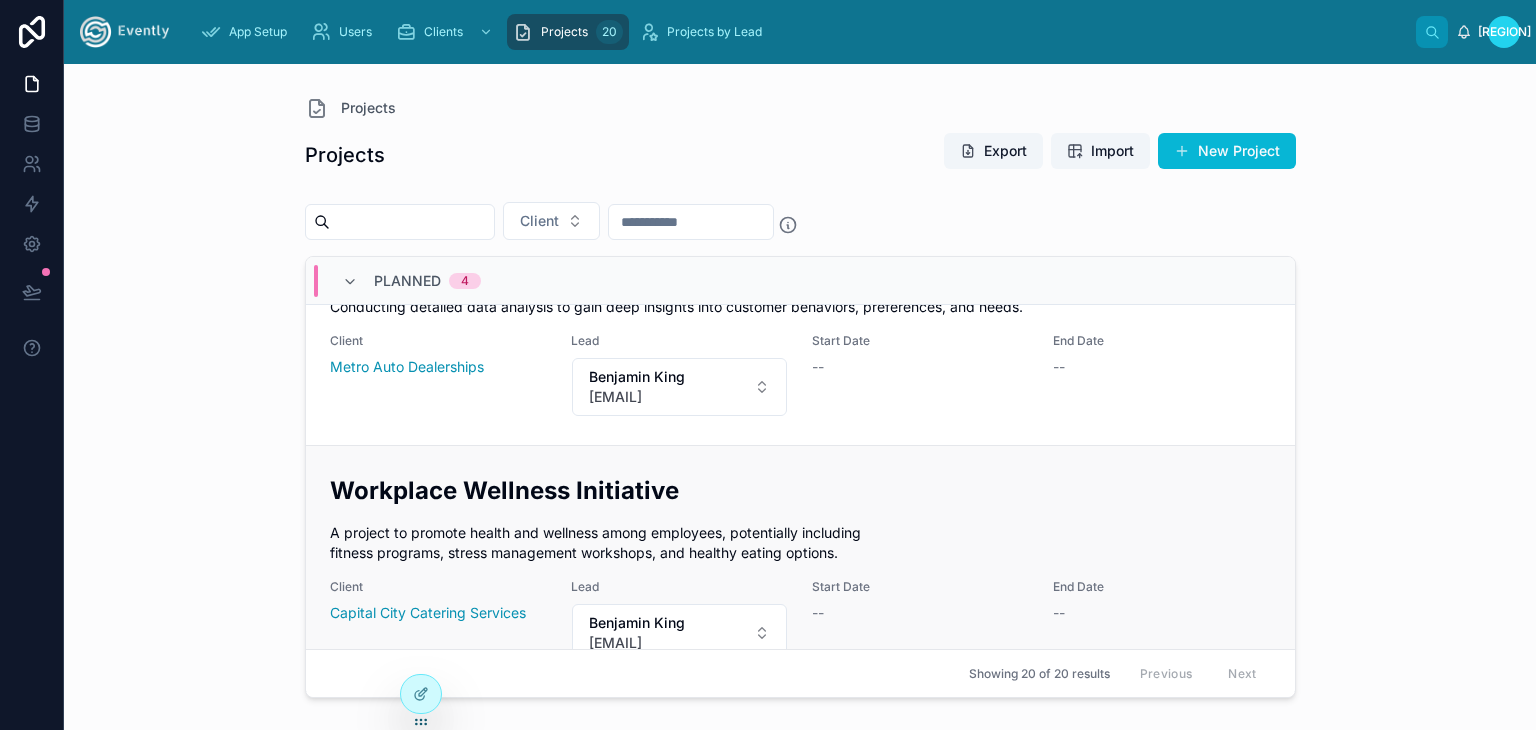 scroll, scrollTop: 0, scrollLeft: 0, axis: both 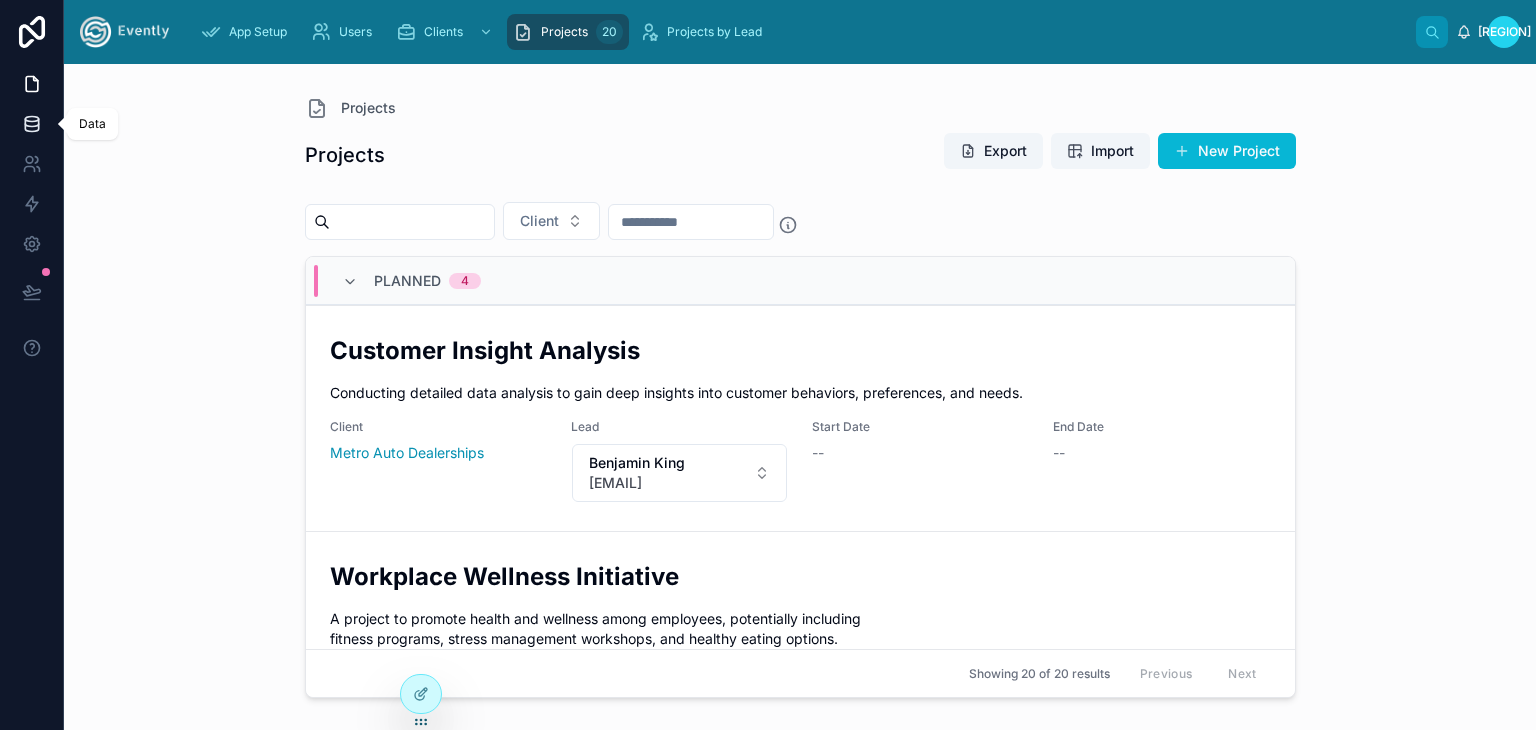 click 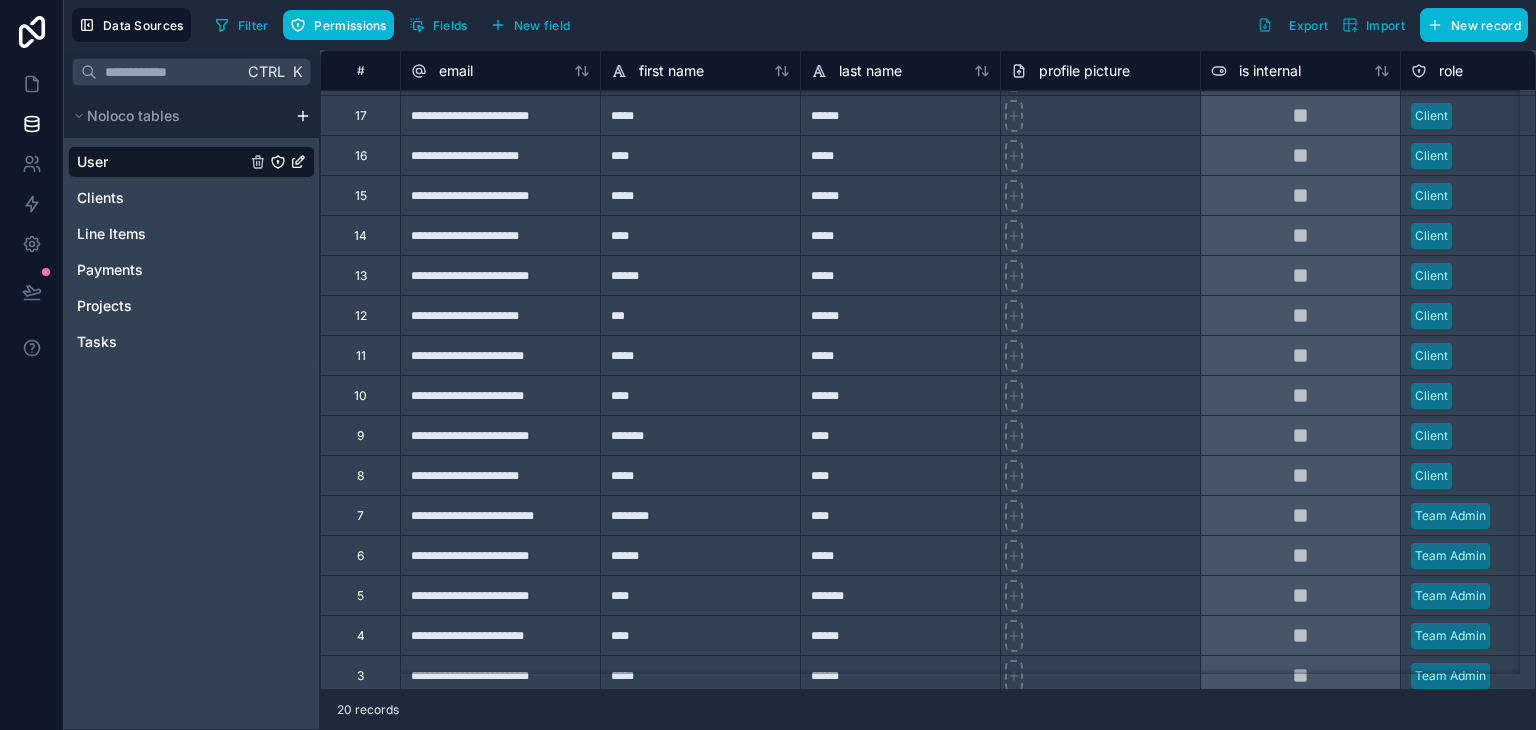 scroll, scrollTop: 0, scrollLeft: 0, axis: both 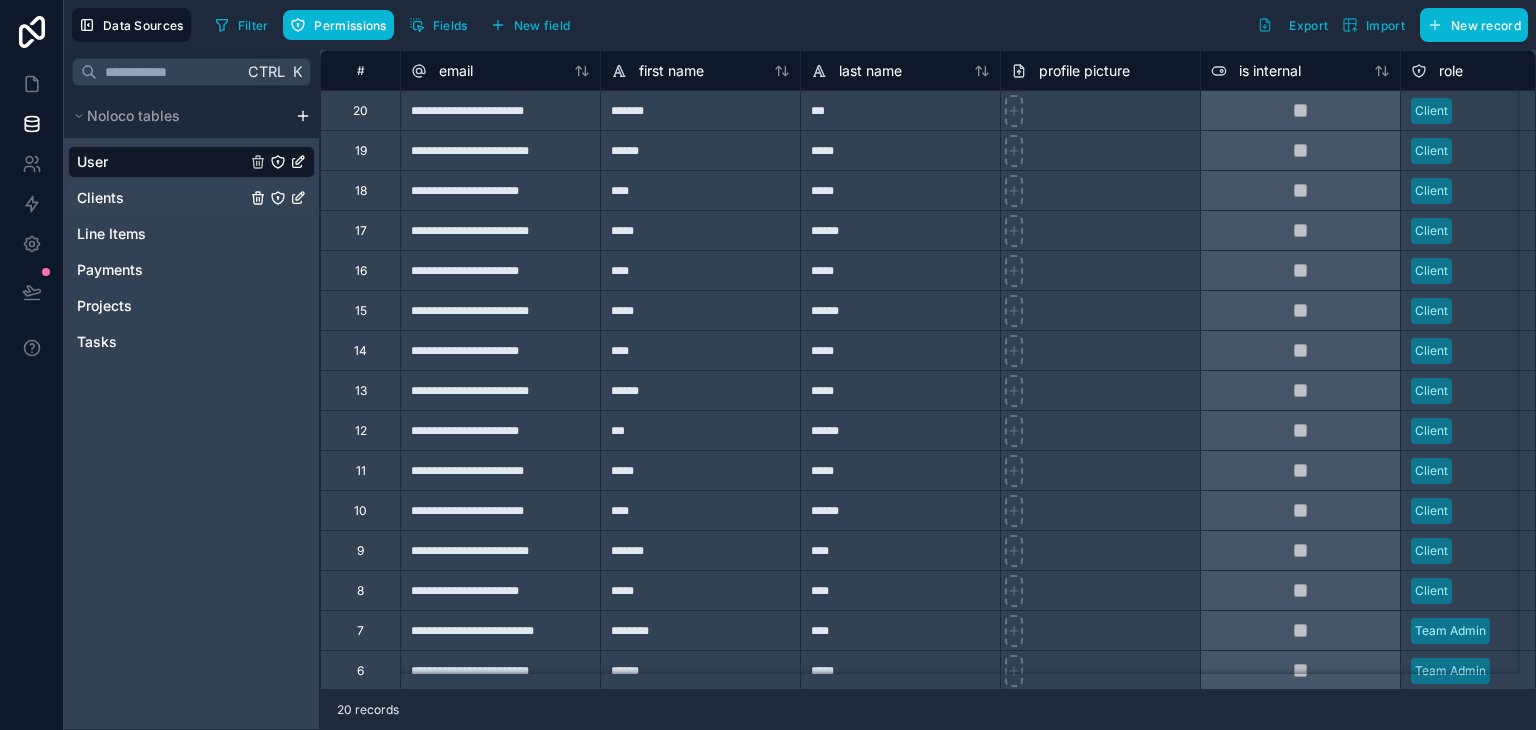 click on "Clients" at bounding box center (191, 198) 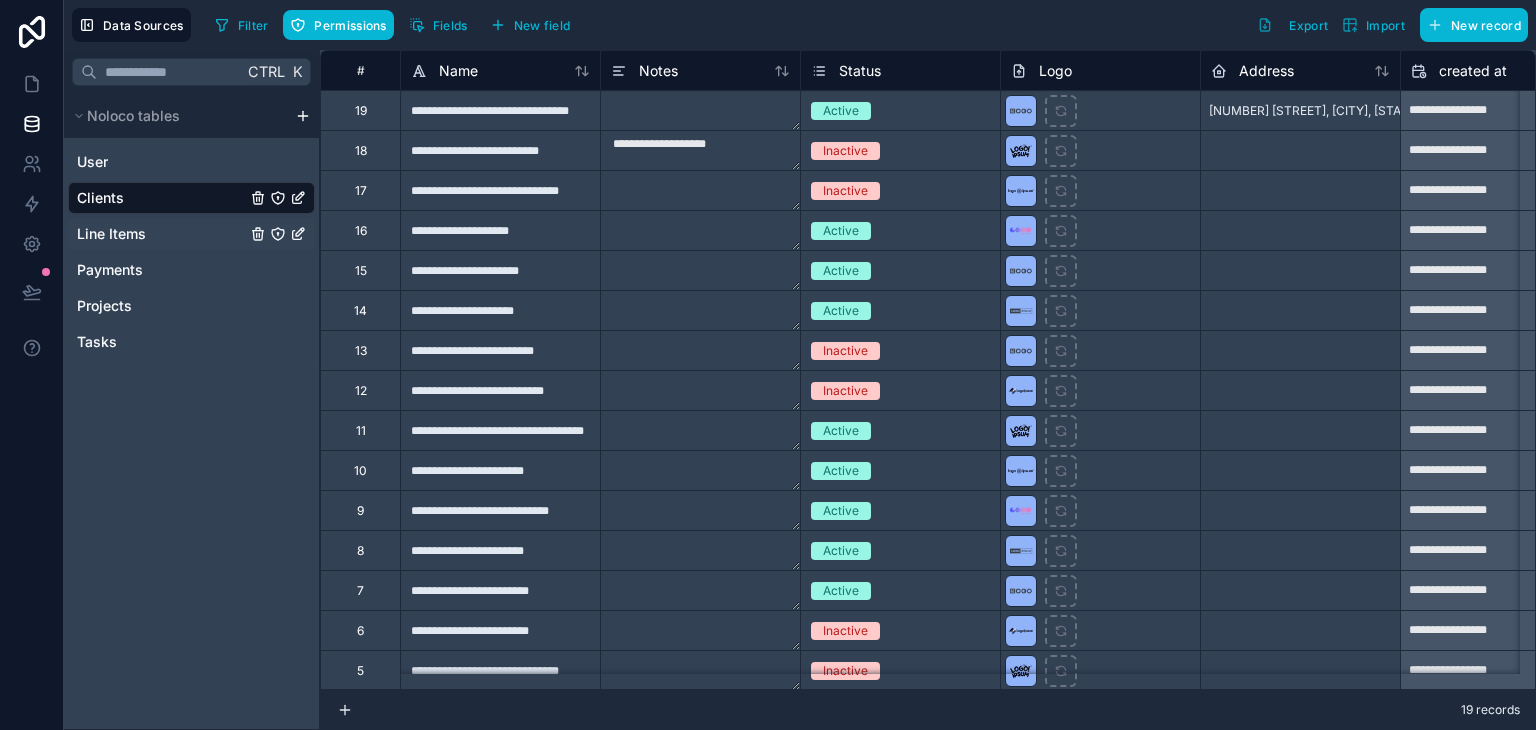 click on "Line Items" at bounding box center [111, 234] 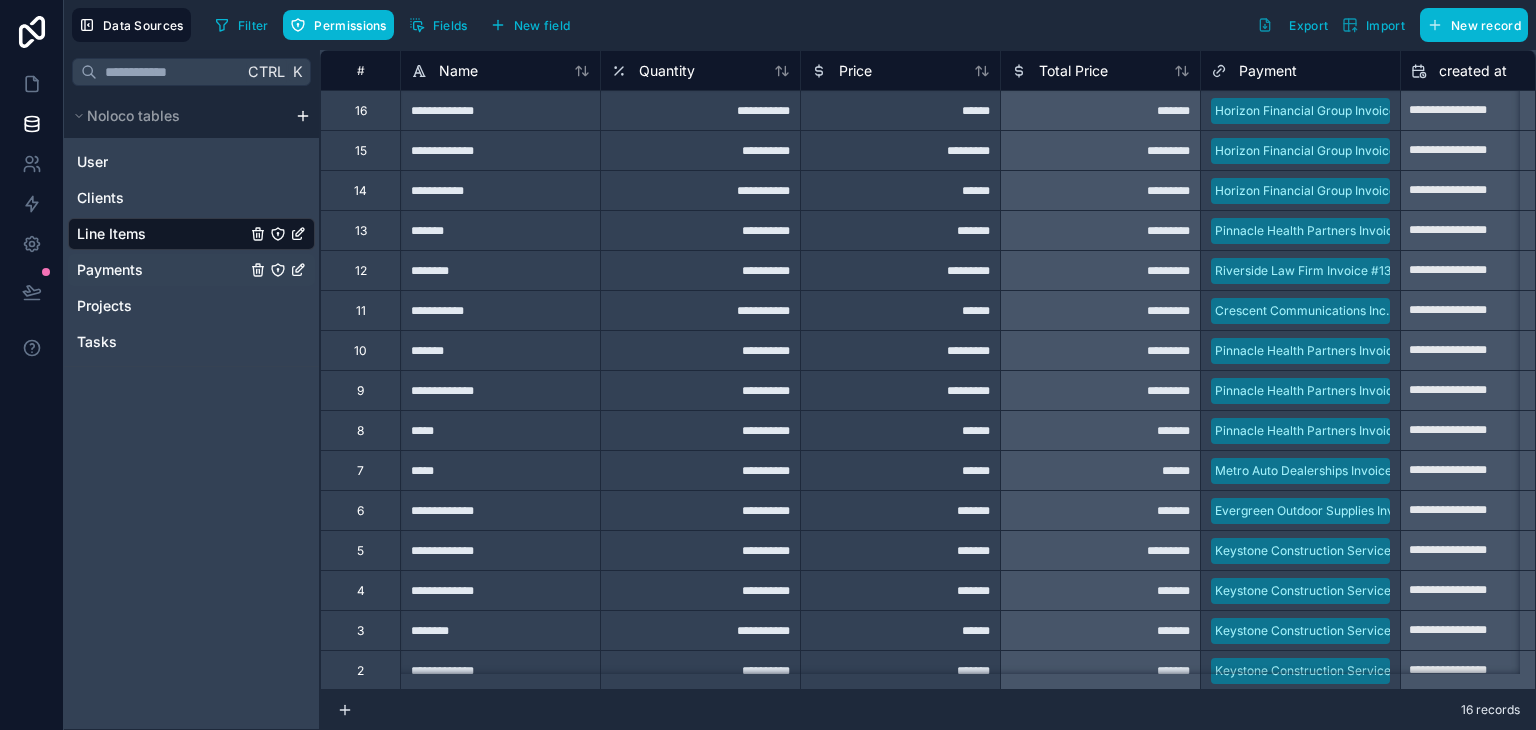 click on "Payments" at bounding box center (110, 270) 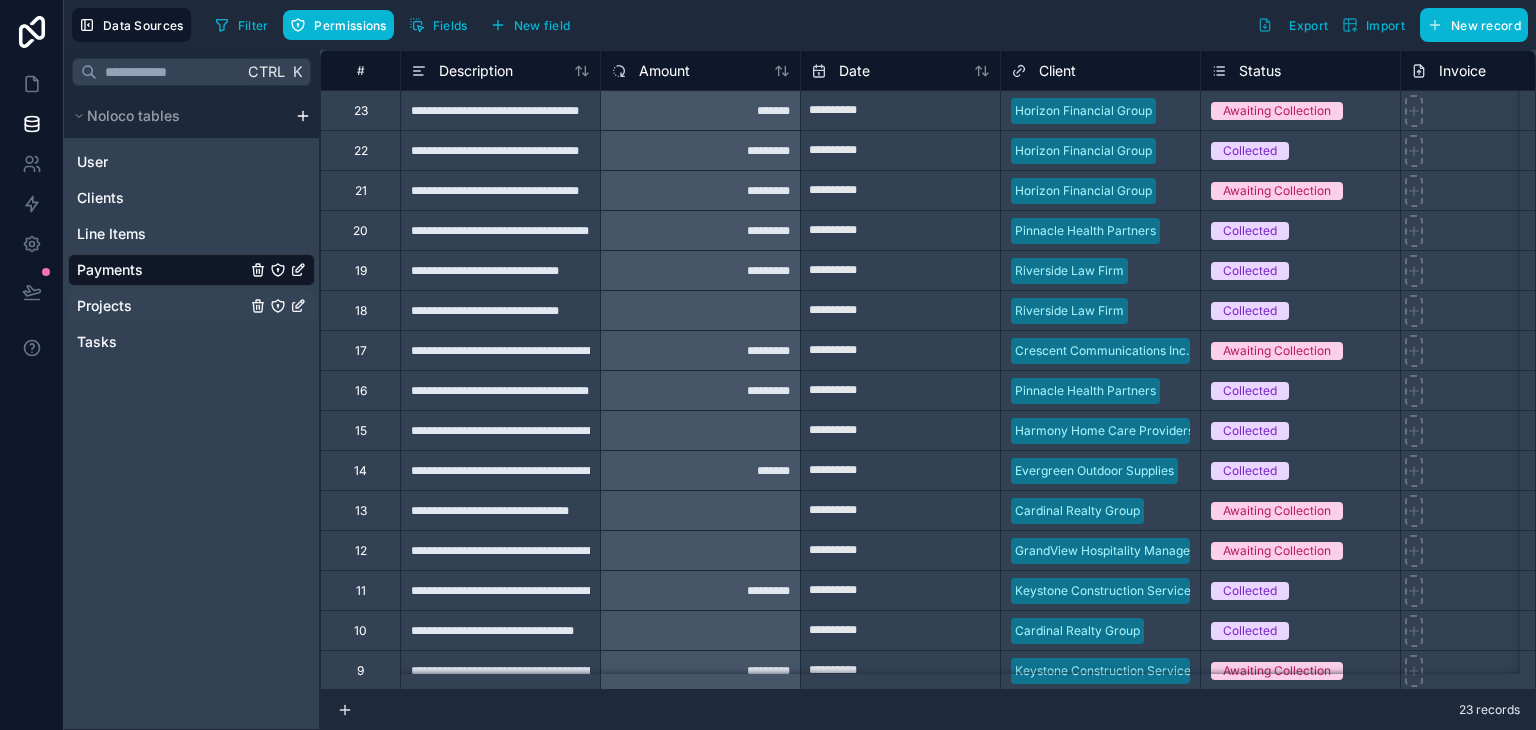 click on "Projects" at bounding box center [104, 306] 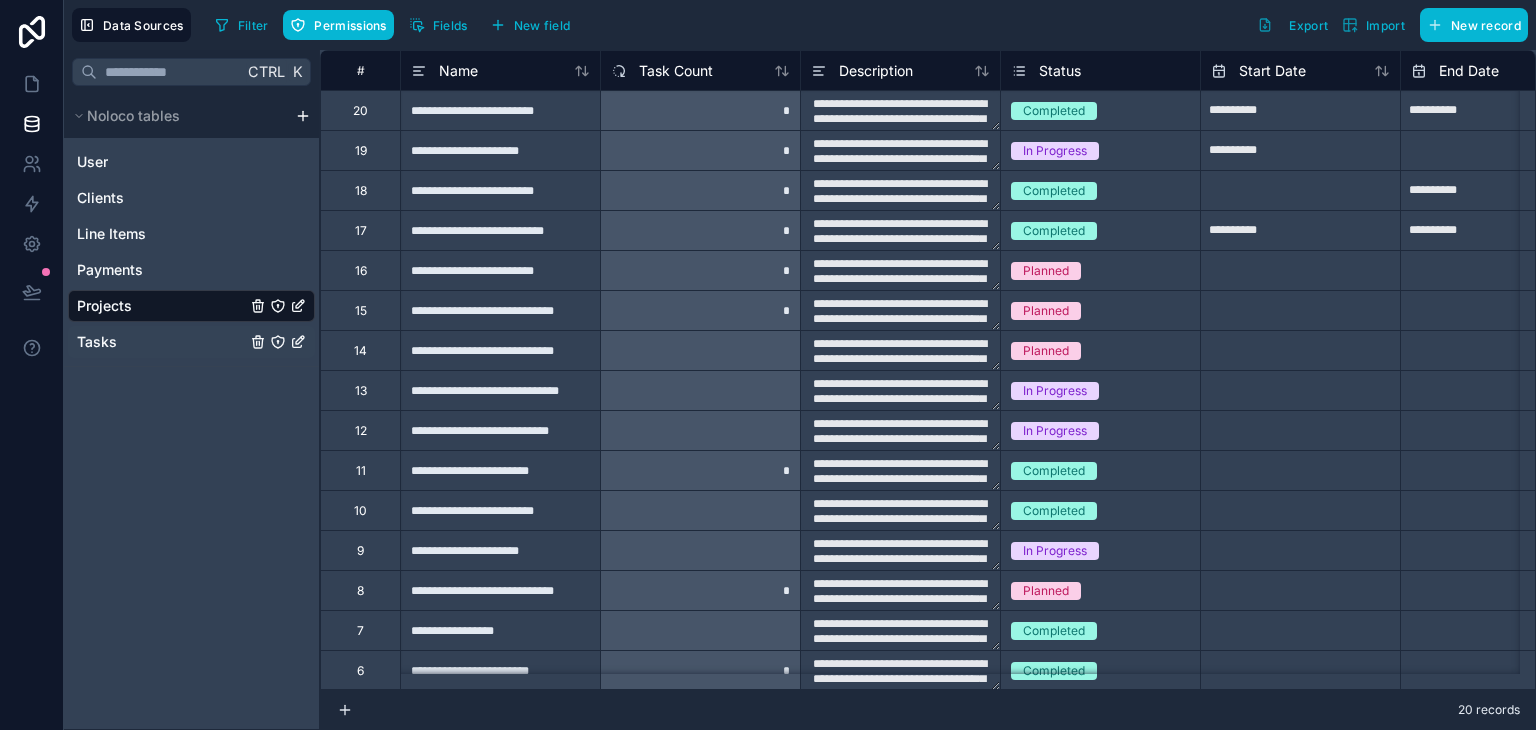 click on "Tasks" at bounding box center (97, 342) 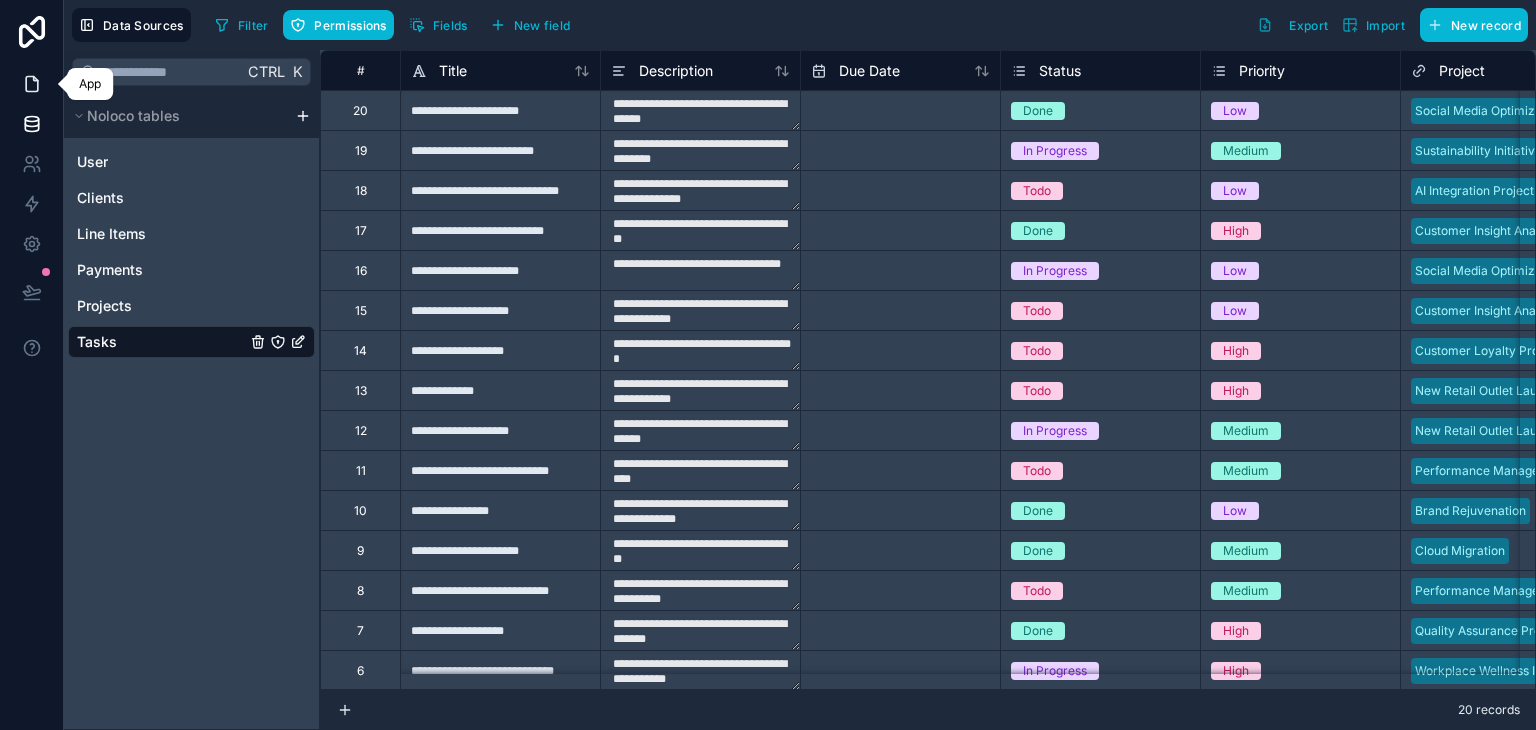 click 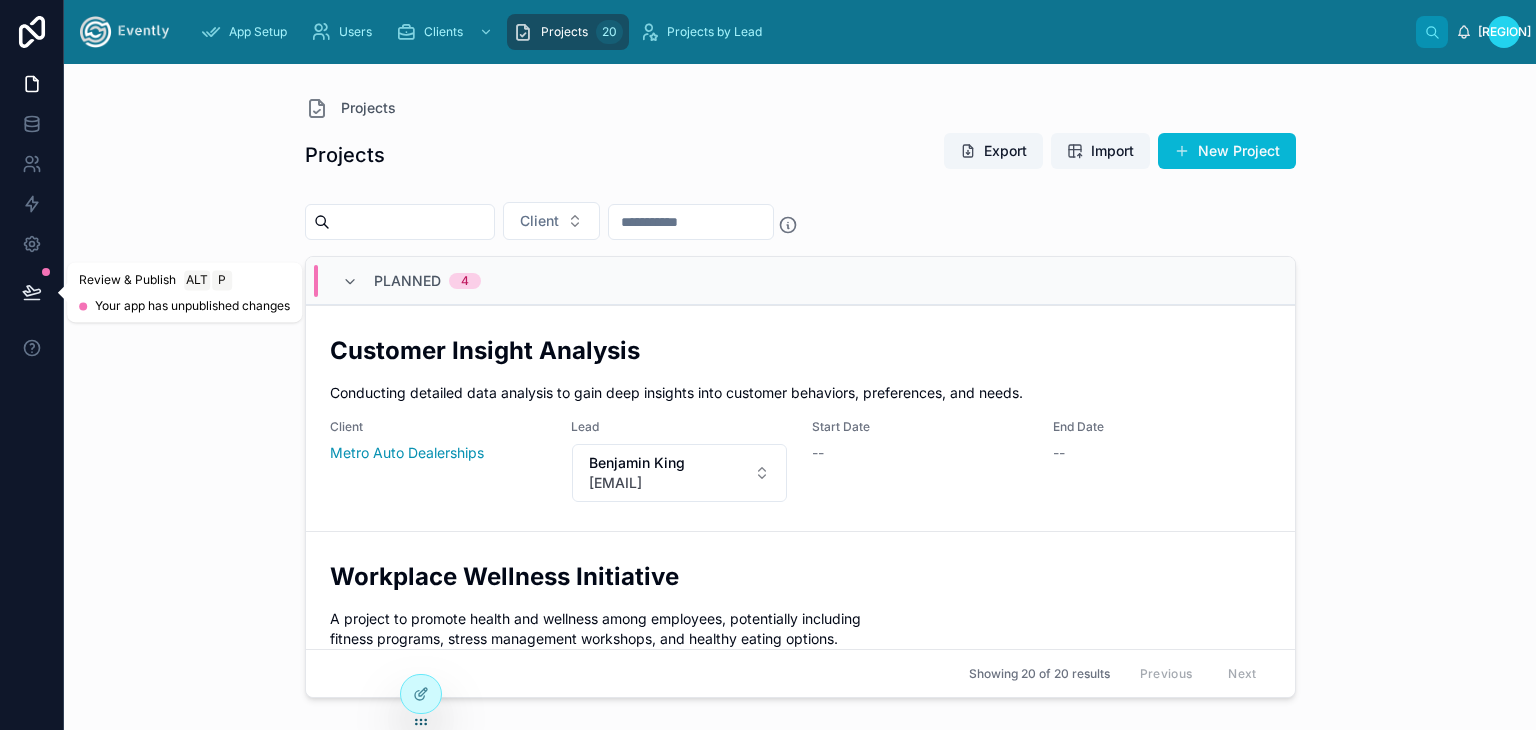 click 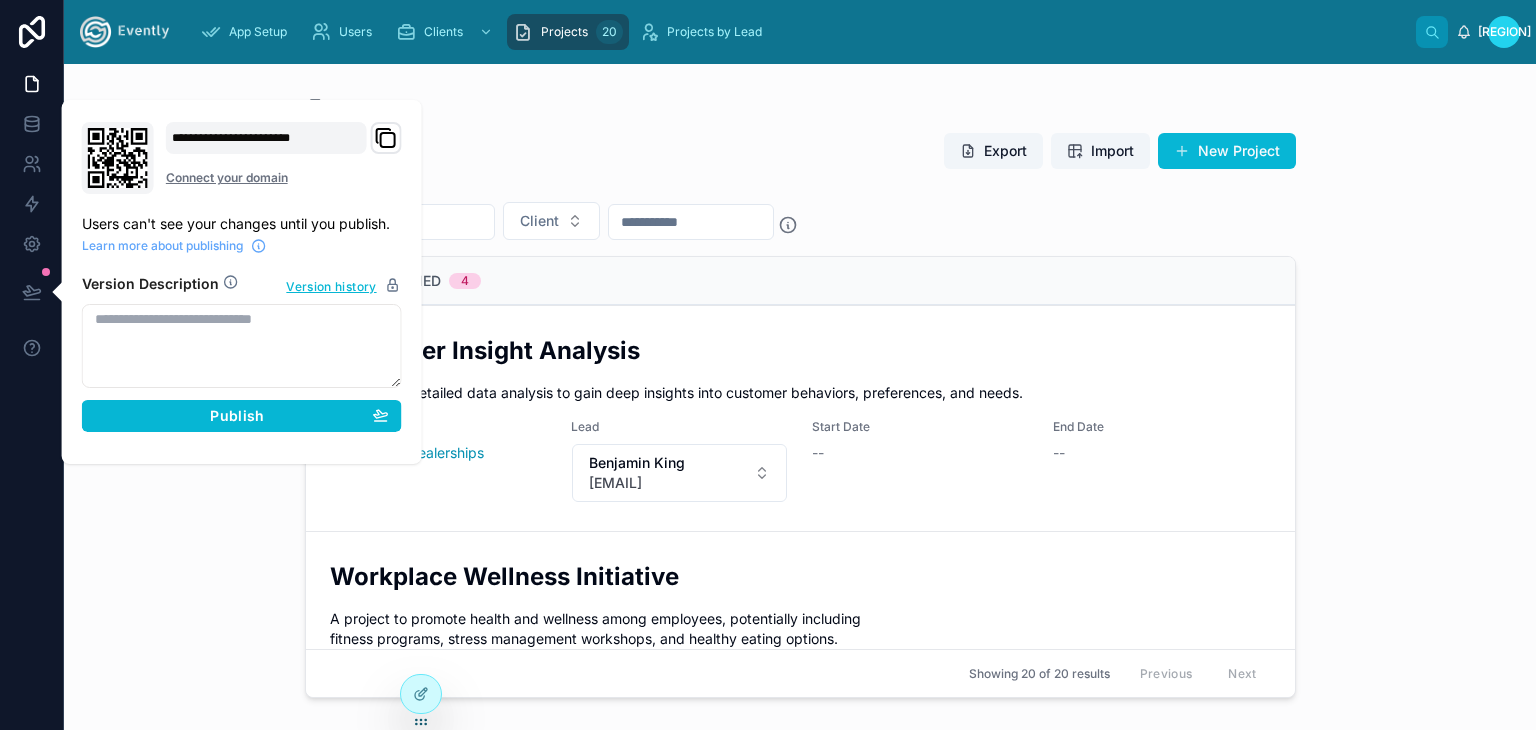 click 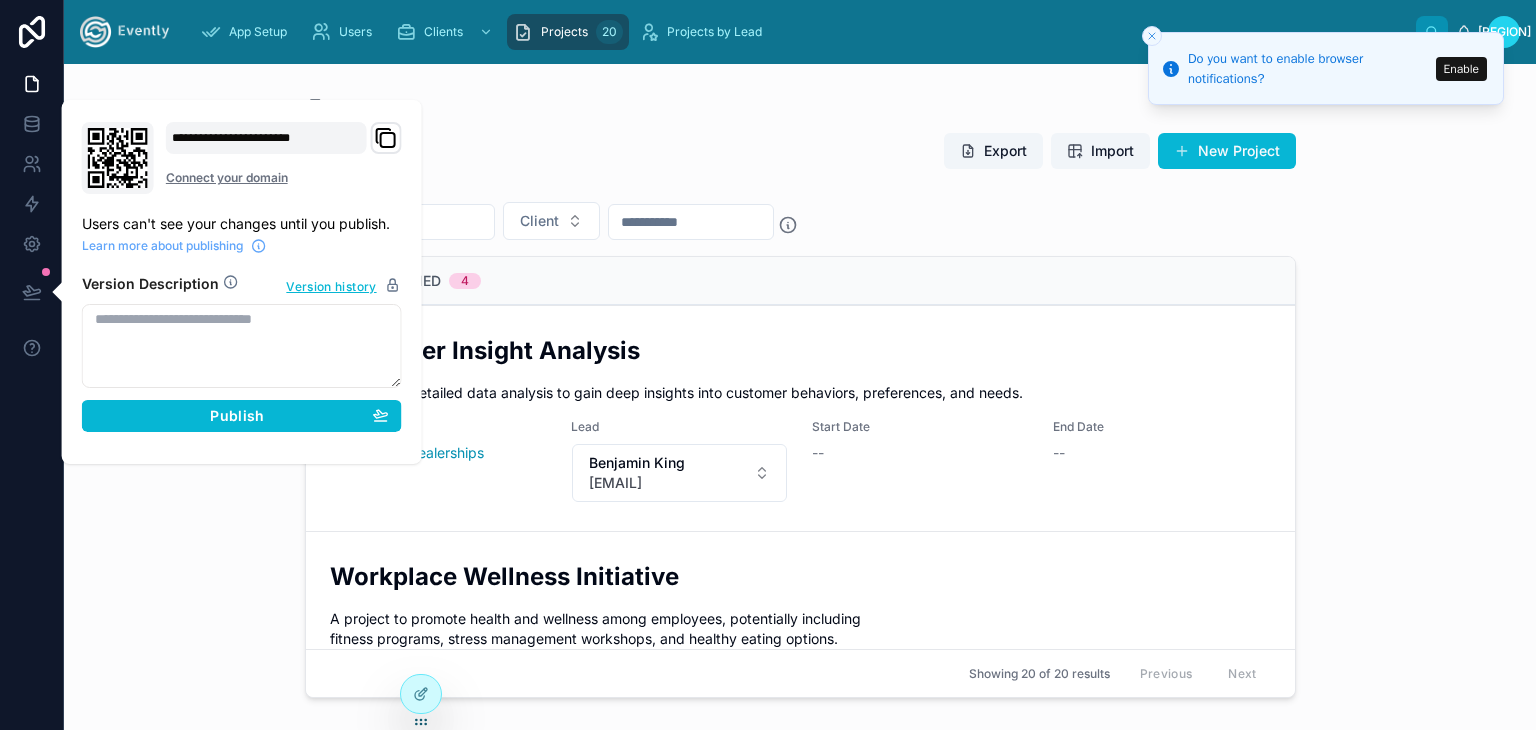 click on "Projects Projects Export Import New Project Client Planned 4 Customer Insight Analysis Conducting detailed data analysis to gain deep insights into customer behaviors, preferences, and needs.
Client Metro Auto Dealerships Lead [FIRST] [LAST] [EMAIL] Start Date -- End Date -- Workplace Wellness Initiative A project to promote health and wellness among employees, potentially including fitness programs, stress management workshops, and healthy eating options.
Client Capital City Catering Services Lead [FIRST] [LAST] [EMAIL] Start Date -- End Date -- Sales Optimization Initiative A project to streamline the sales process, utilizing technology and data to boost sales productivity and effectiveness.
Client Capital City Catering Services Lead [FIRST] [LAST] [EMAIL] Start Date -- End Date -- Performance Management System Establishing a new system to measure, track, and enhance employee performance.
Client Evergreen Outdoor Supplies Lead [FIRST] [LAST] Start Date -- 7" at bounding box center [800, 397] 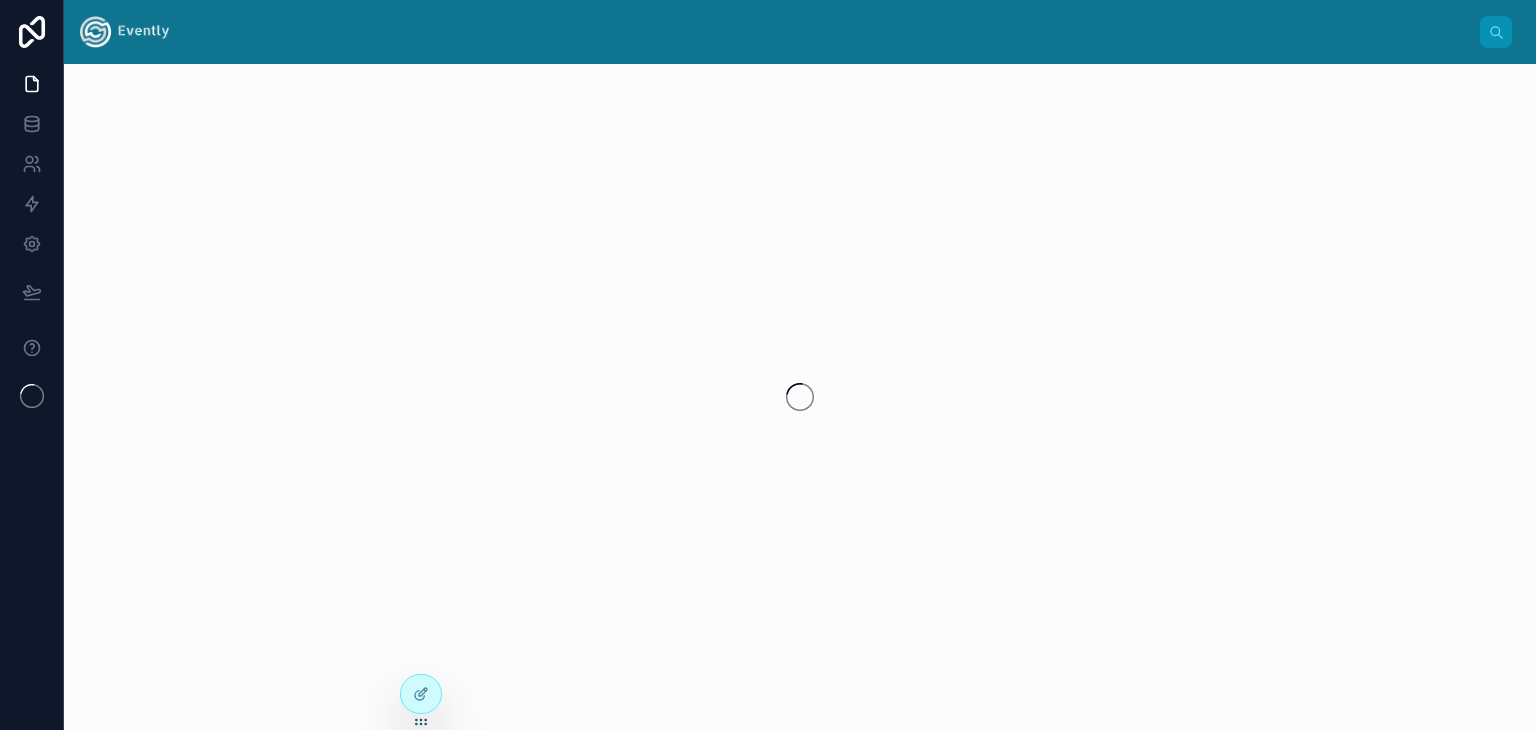 scroll, scrollTop: 0, scrollLeft: 0, axis: both 